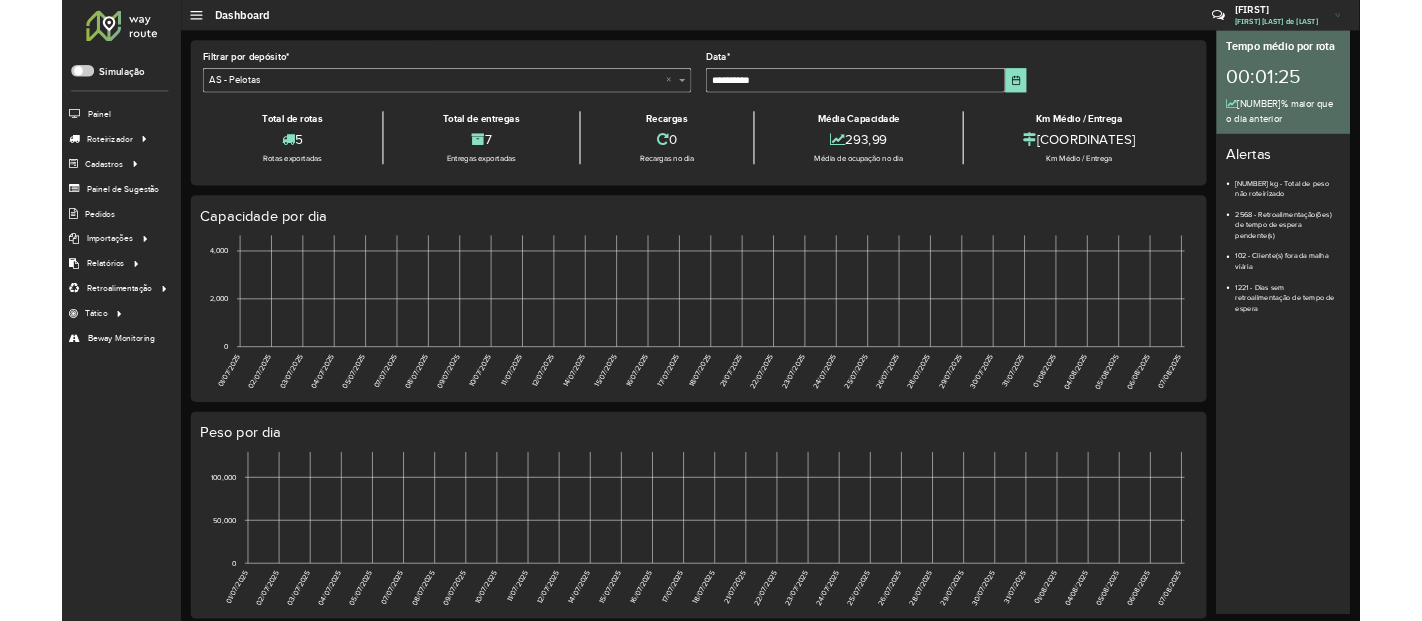 scroll, scrollTop: 0, scrollLeft: 0, axis: both 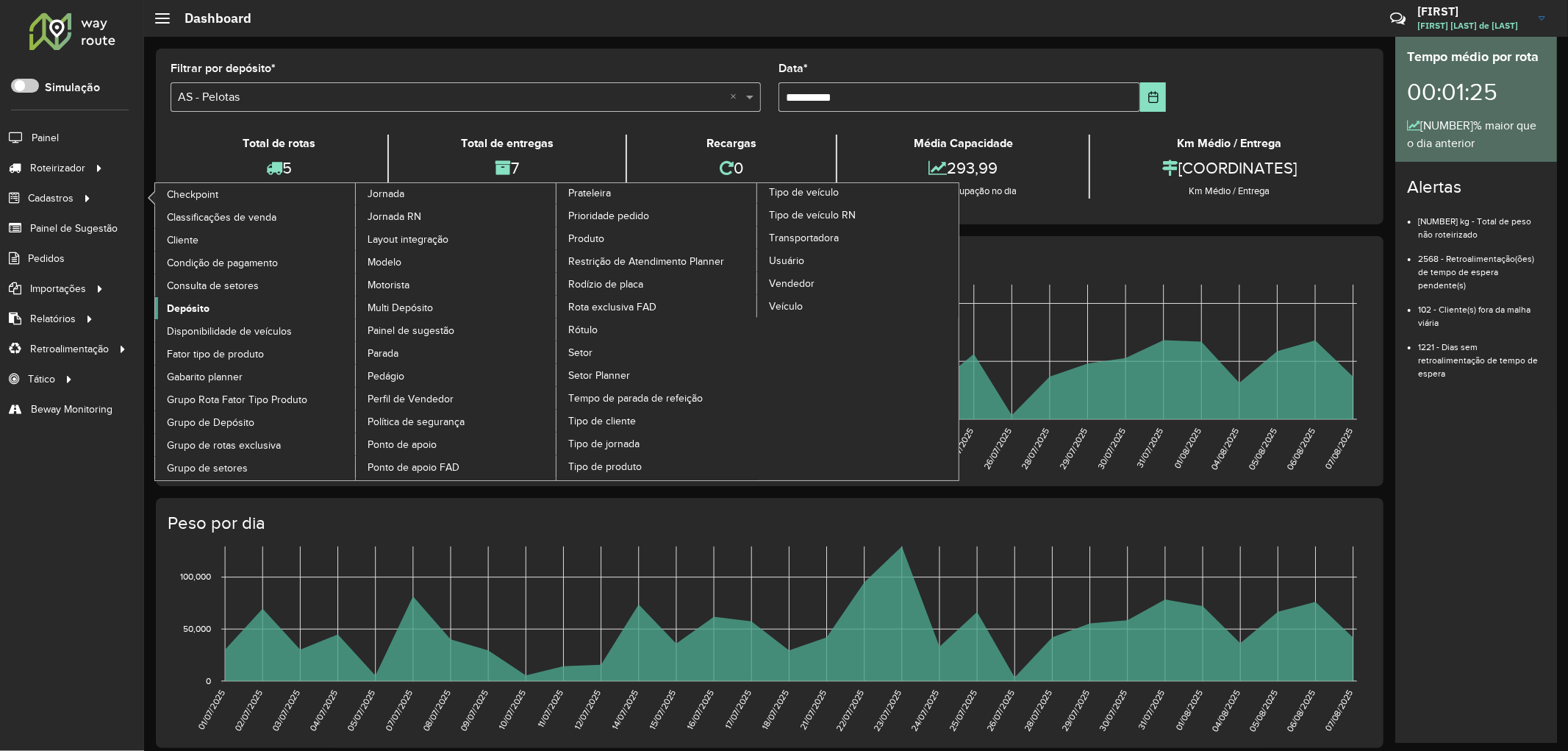 click on "Depósito" 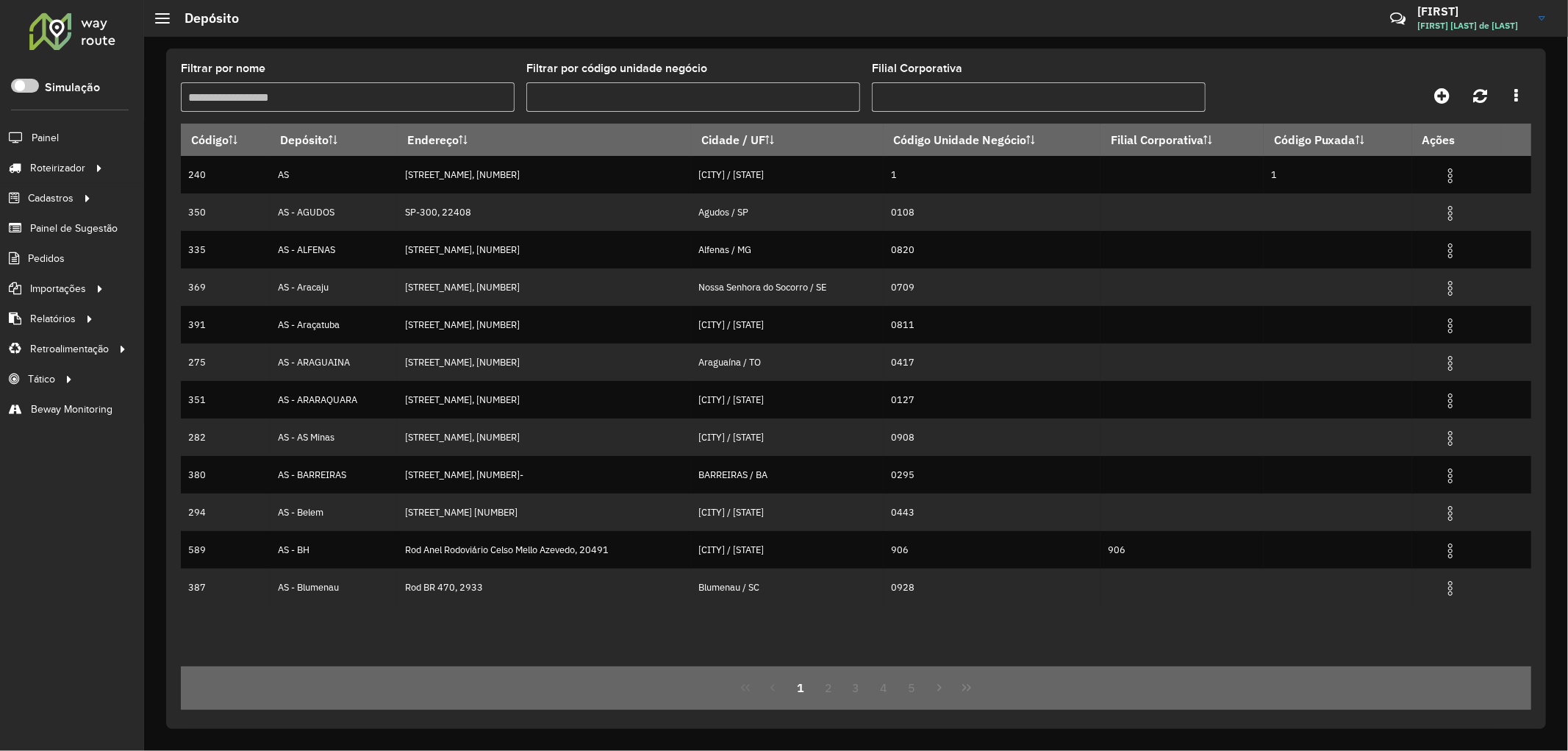 click on "Filtrar por nome" at bounding box center (348, 97) 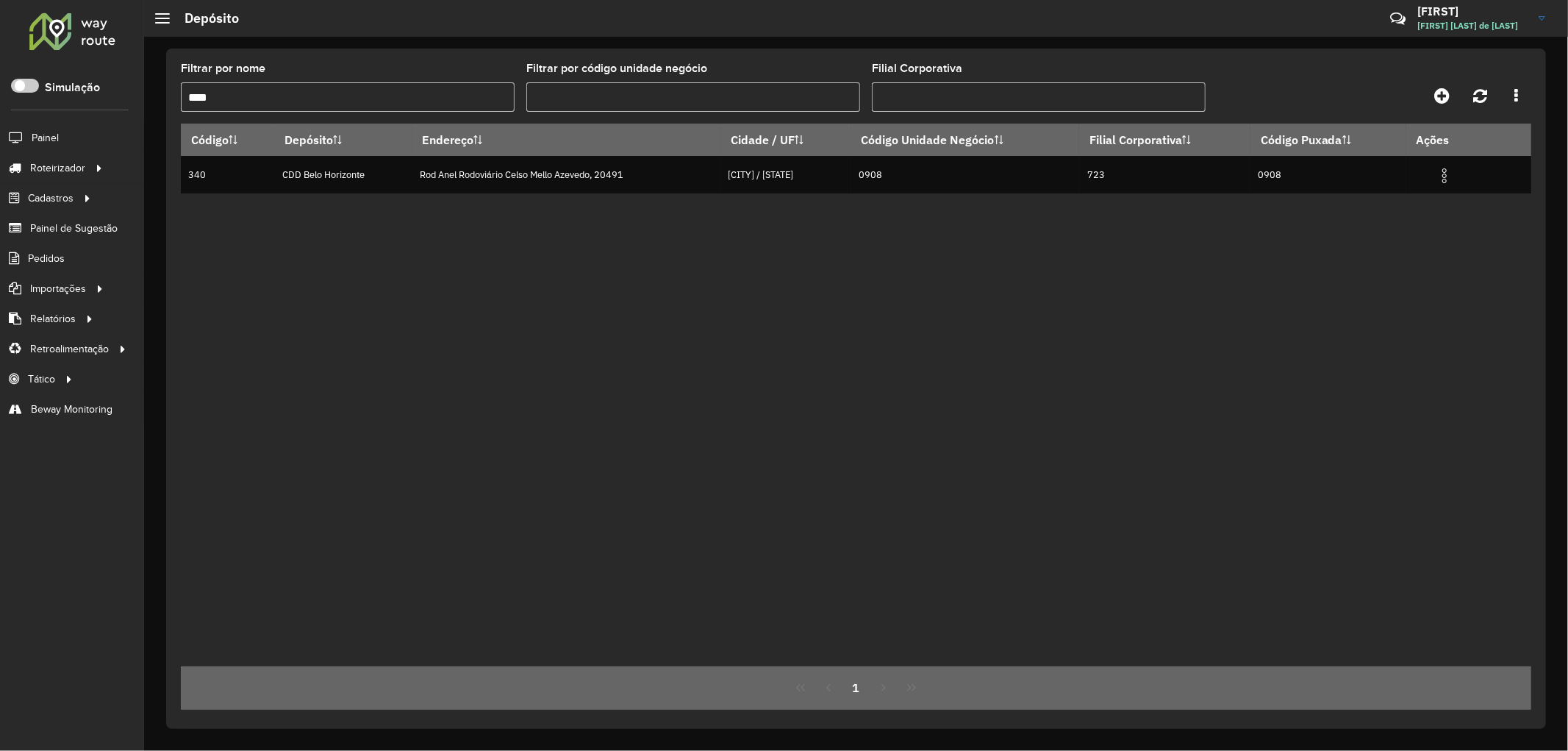 type on "****" 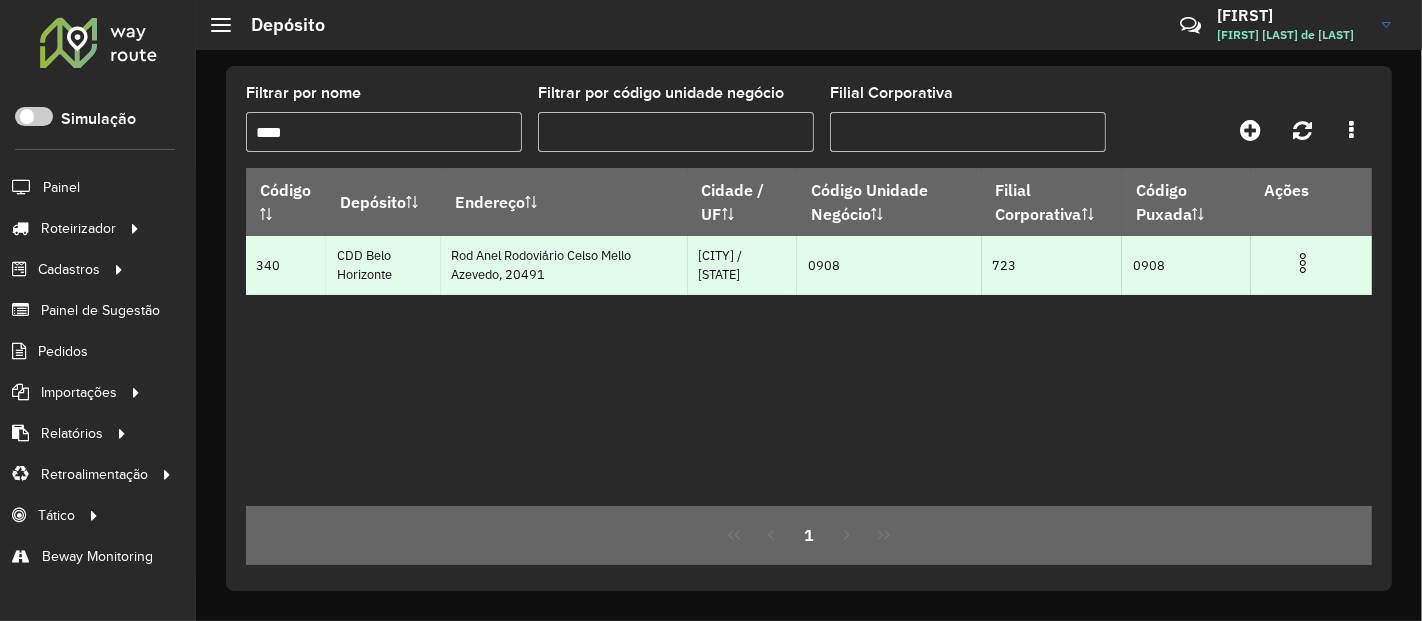 click at bounding box center (1303, 263) 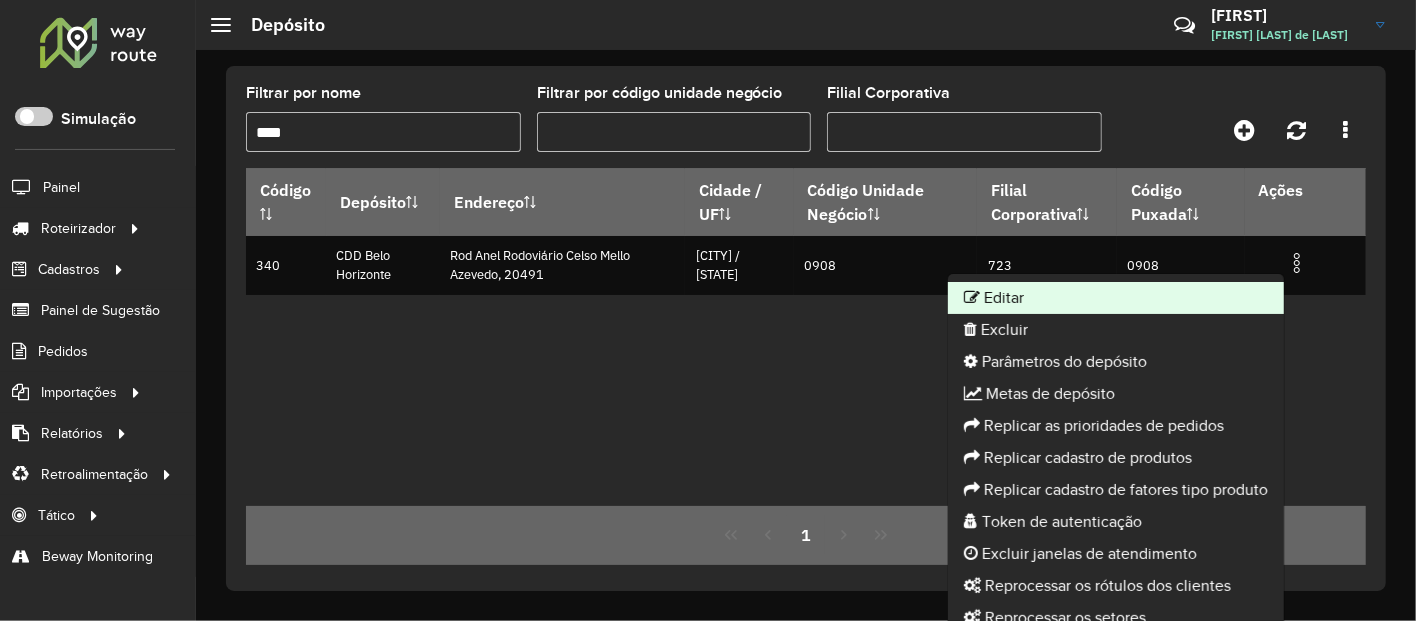 click on "Editar" 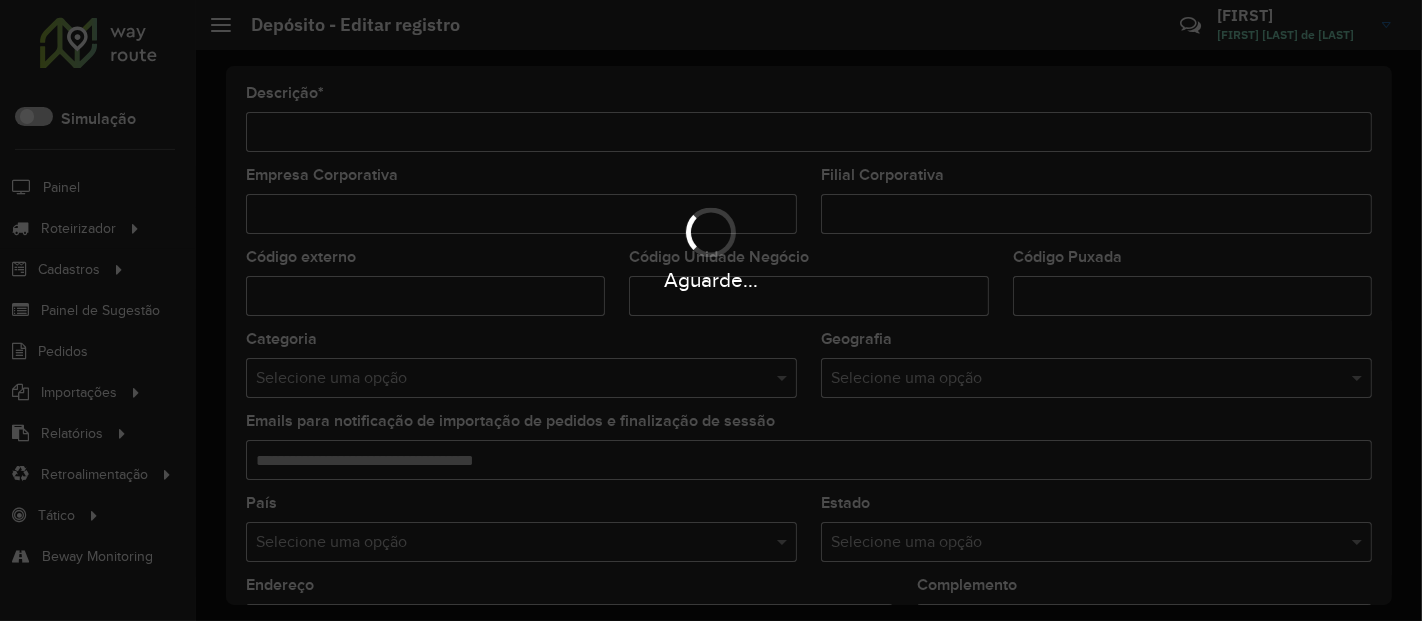 type on "**********" 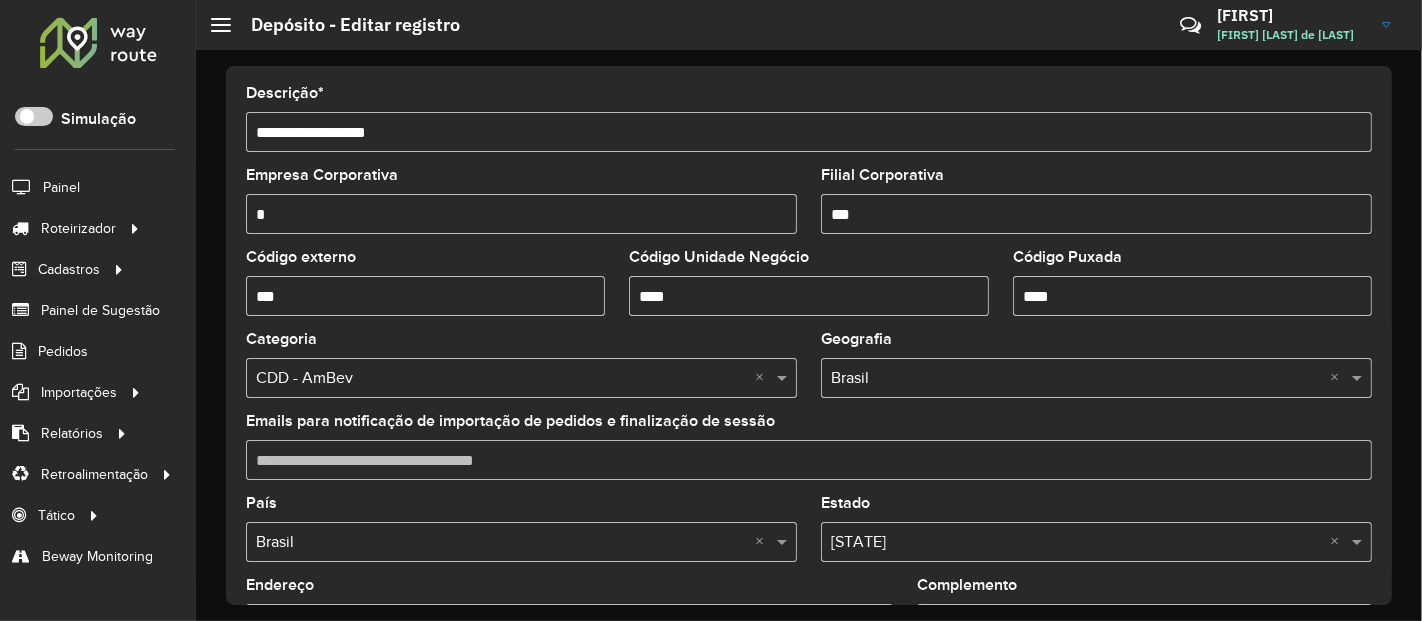 drag, startPoint x: 442, startPoint y: 142, endPoint x: 102, endPoint y: 124, distance: 340.47614 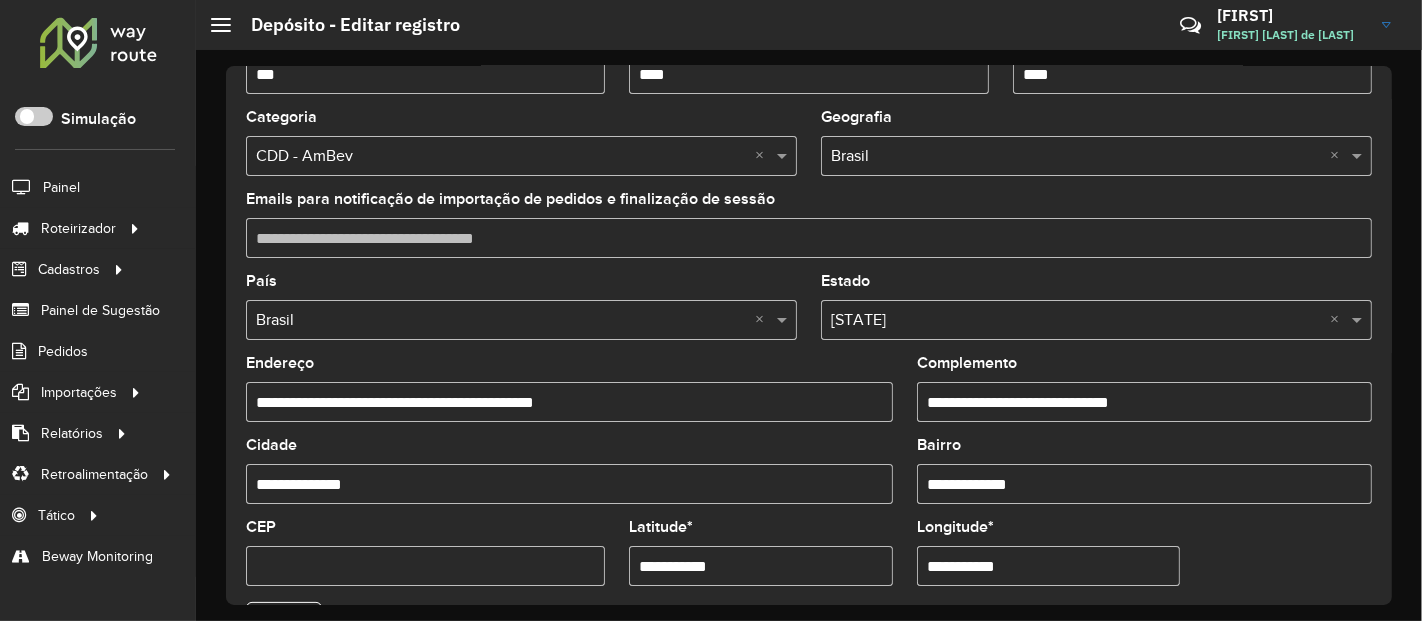 scroll, scrollTop: 333, scrollLeft: 0, axis: vertical 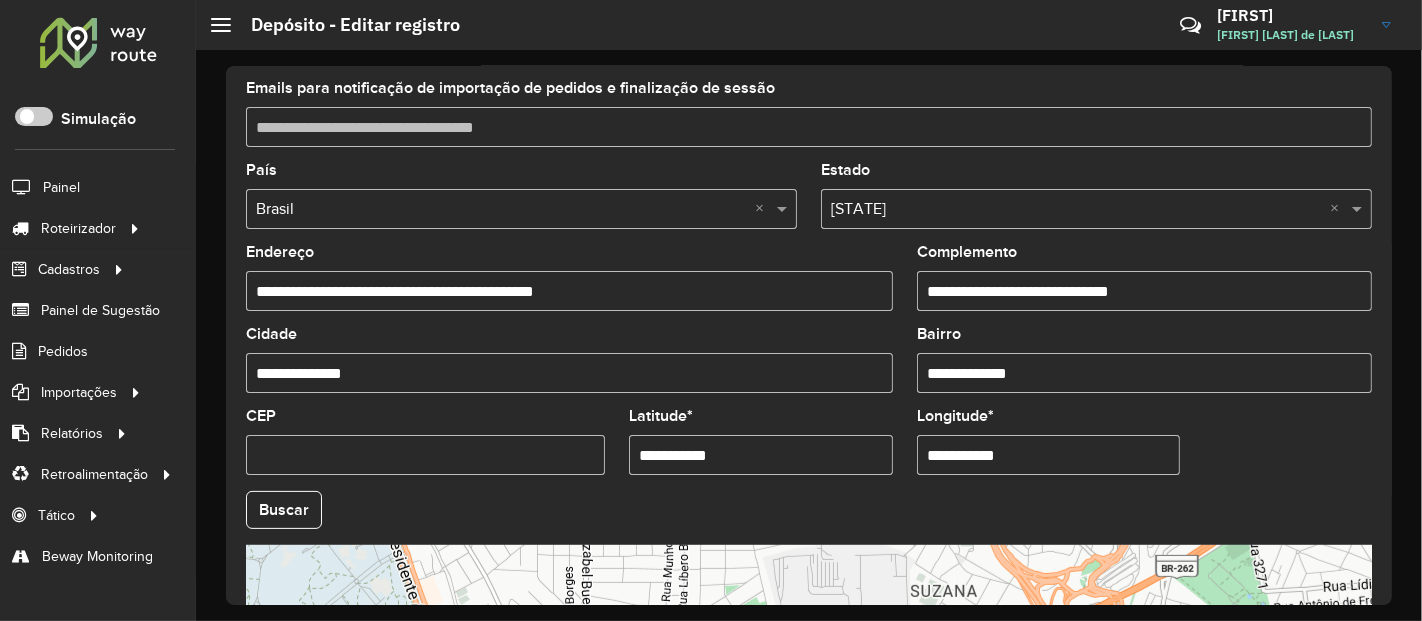click on "**********" at bounding box center (569, 291) 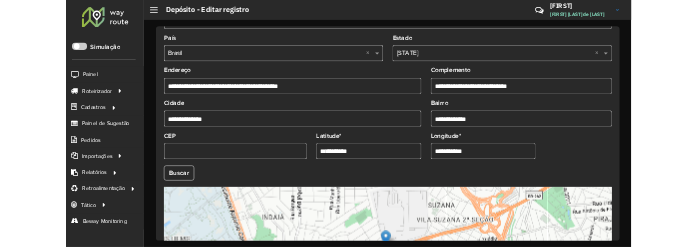 scroll, scrollTop: 444, scrollLeft: 0, axis: vertical 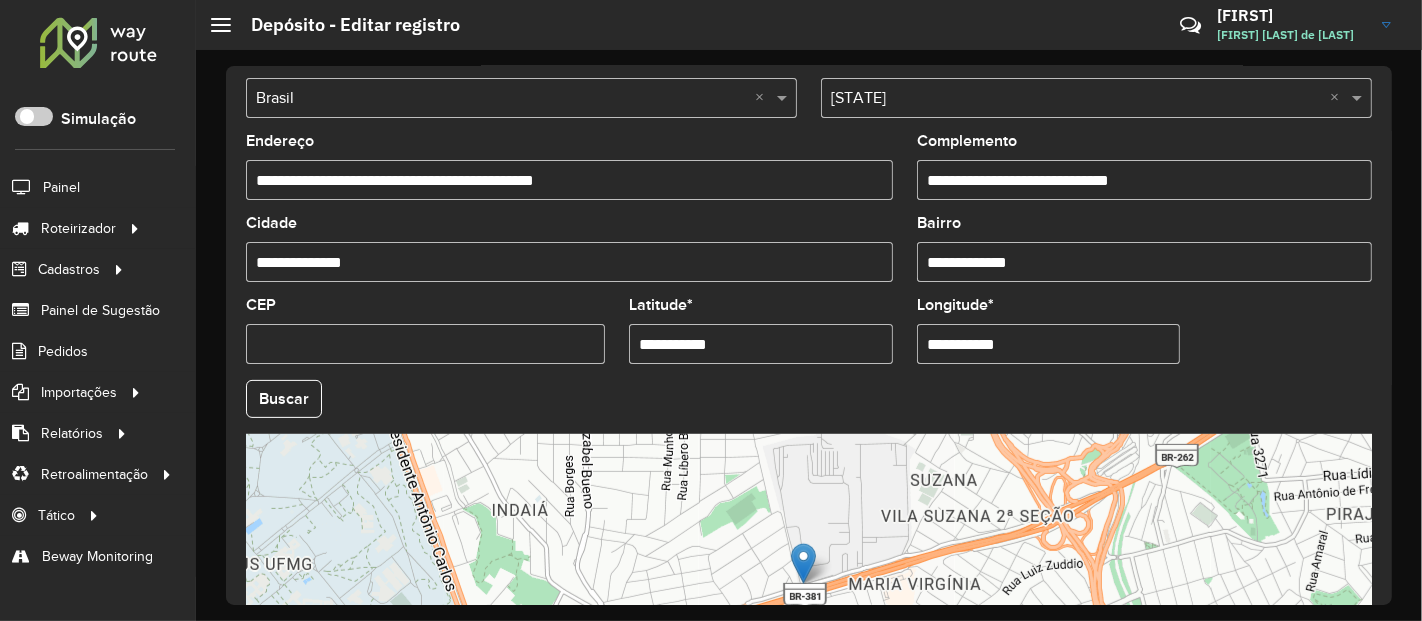 click on "**********" at bounding box center (569, 262) 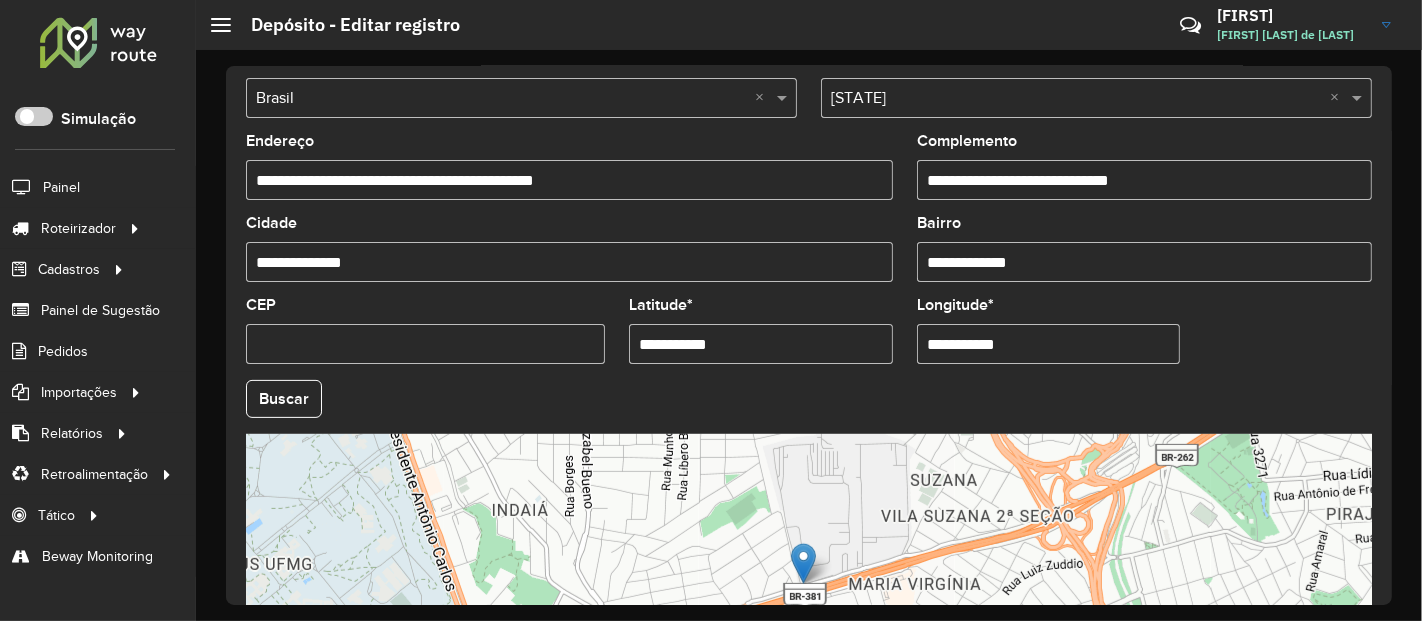 drag, startPoint x: 742, startPoint y: 347, endPoint x: 528, endPoint y: 350, distance: 214.02103 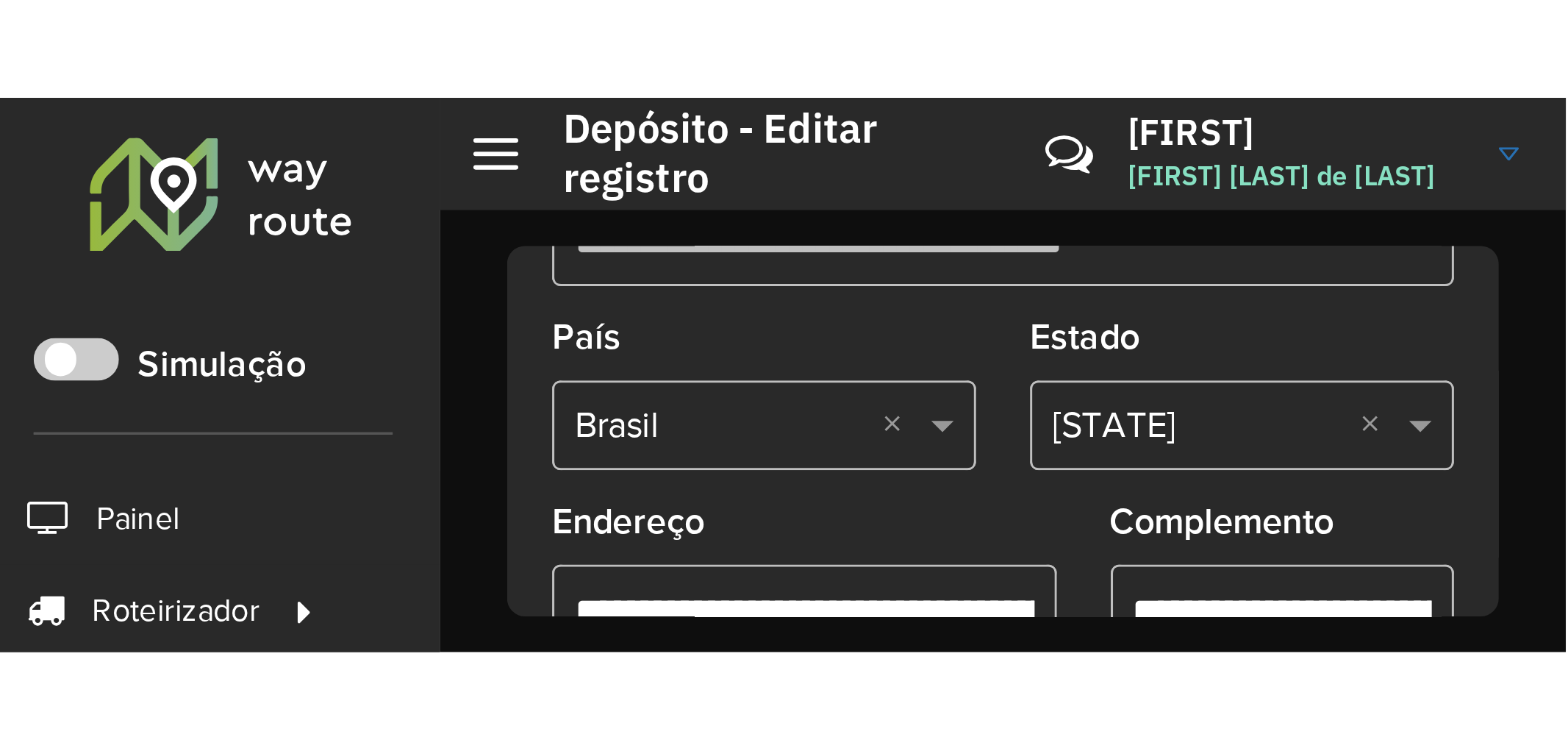 scroll, scrollTop: 196, scrollLeft: 0, axis: vertical 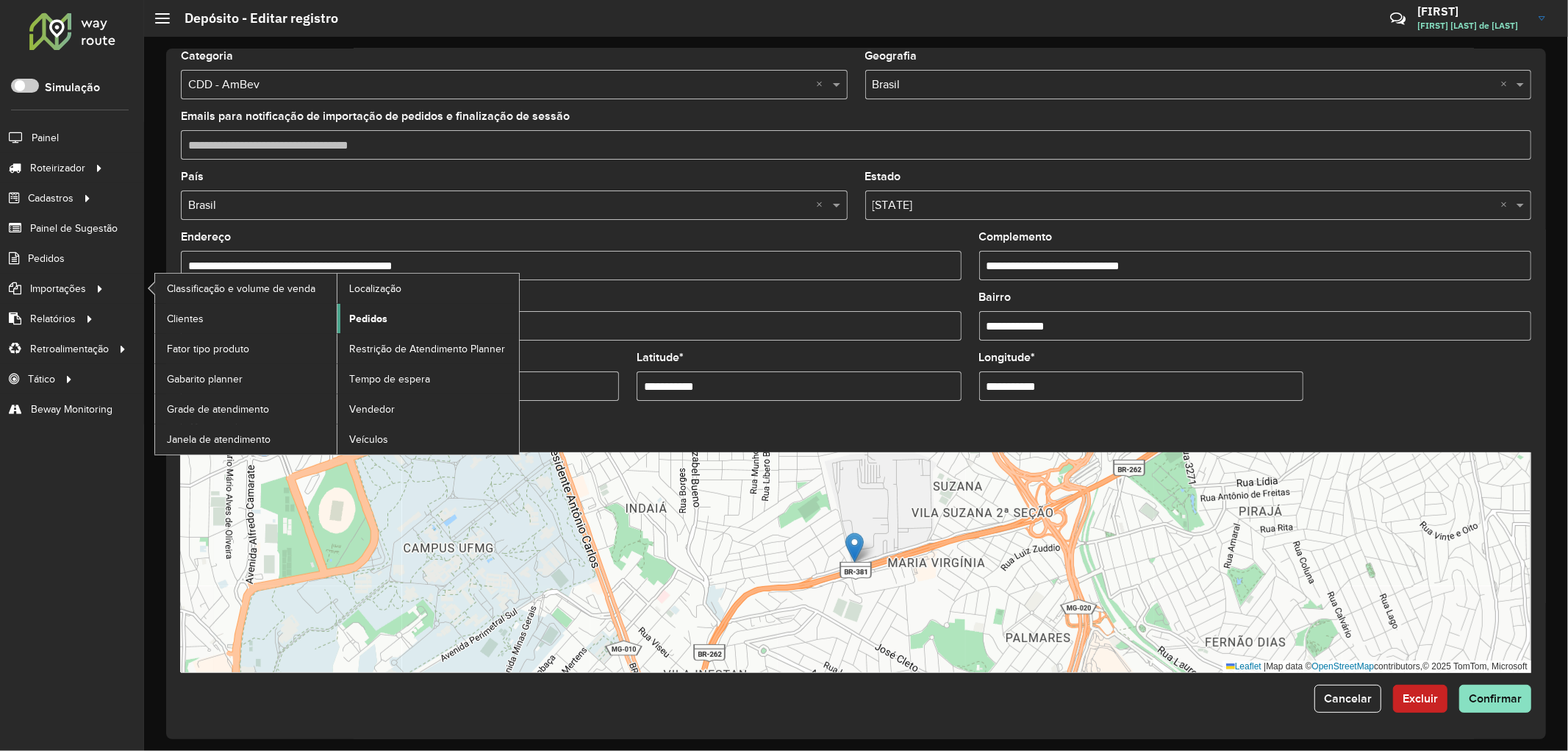 click on "Pedidos" 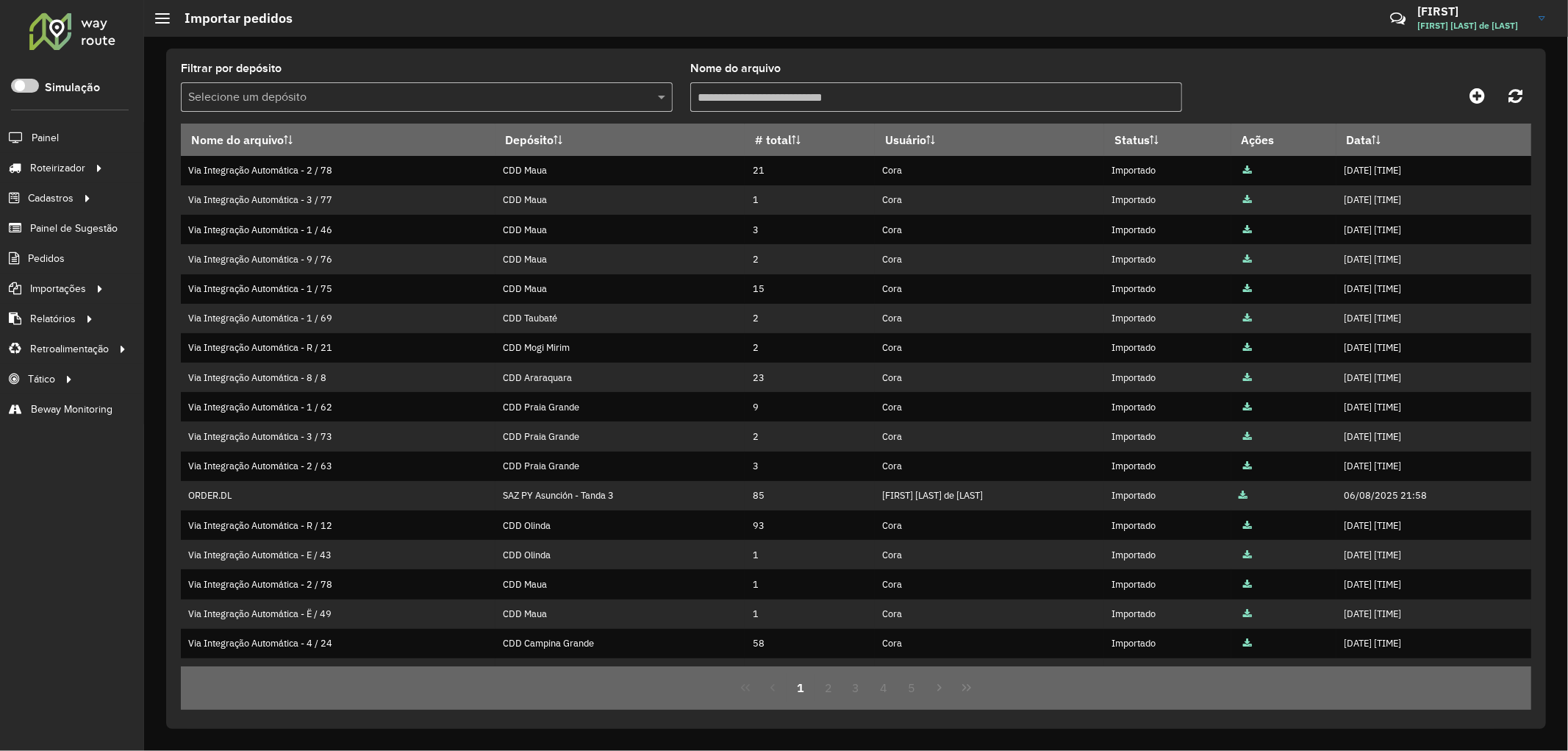 click at bounding box center (412, 98) 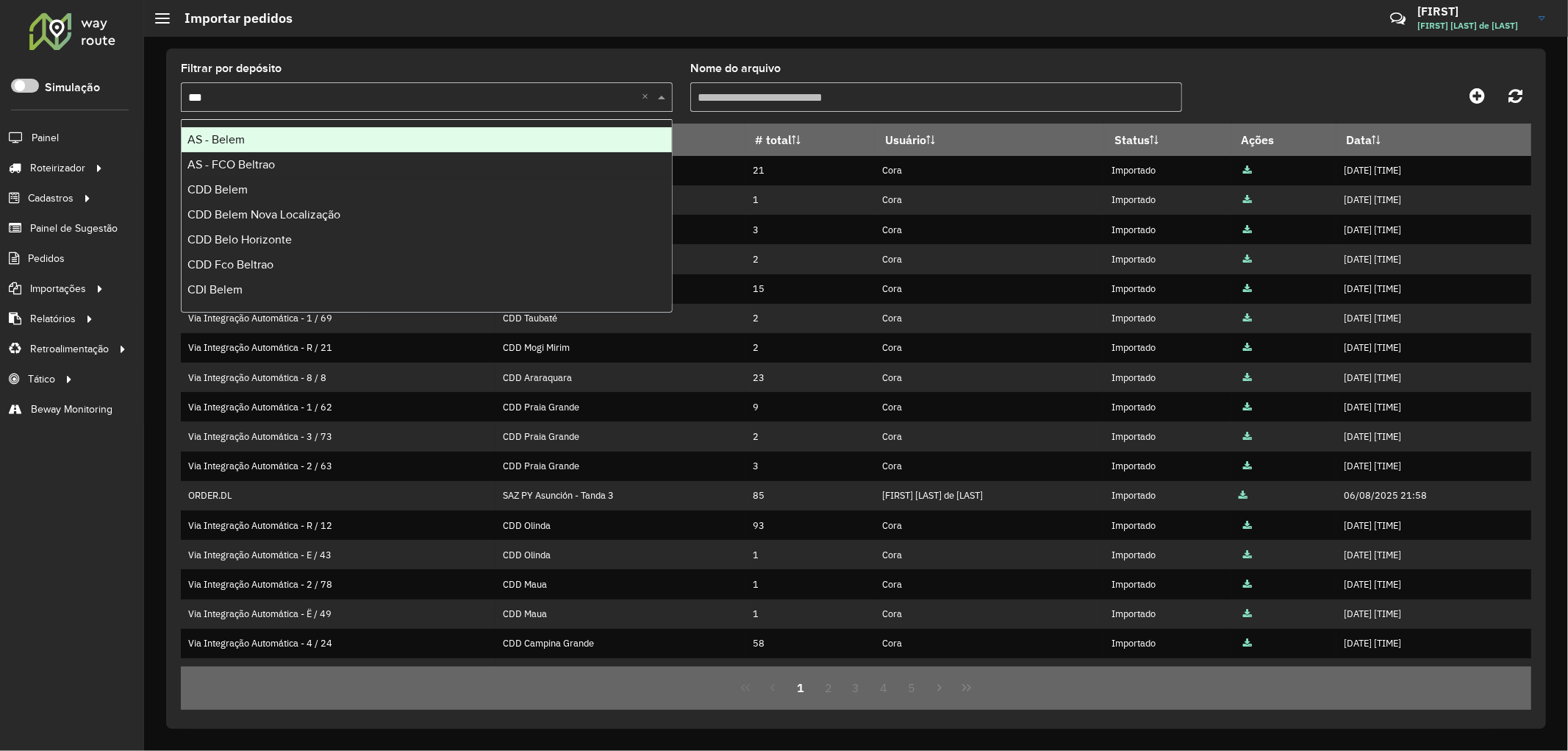type on "****" 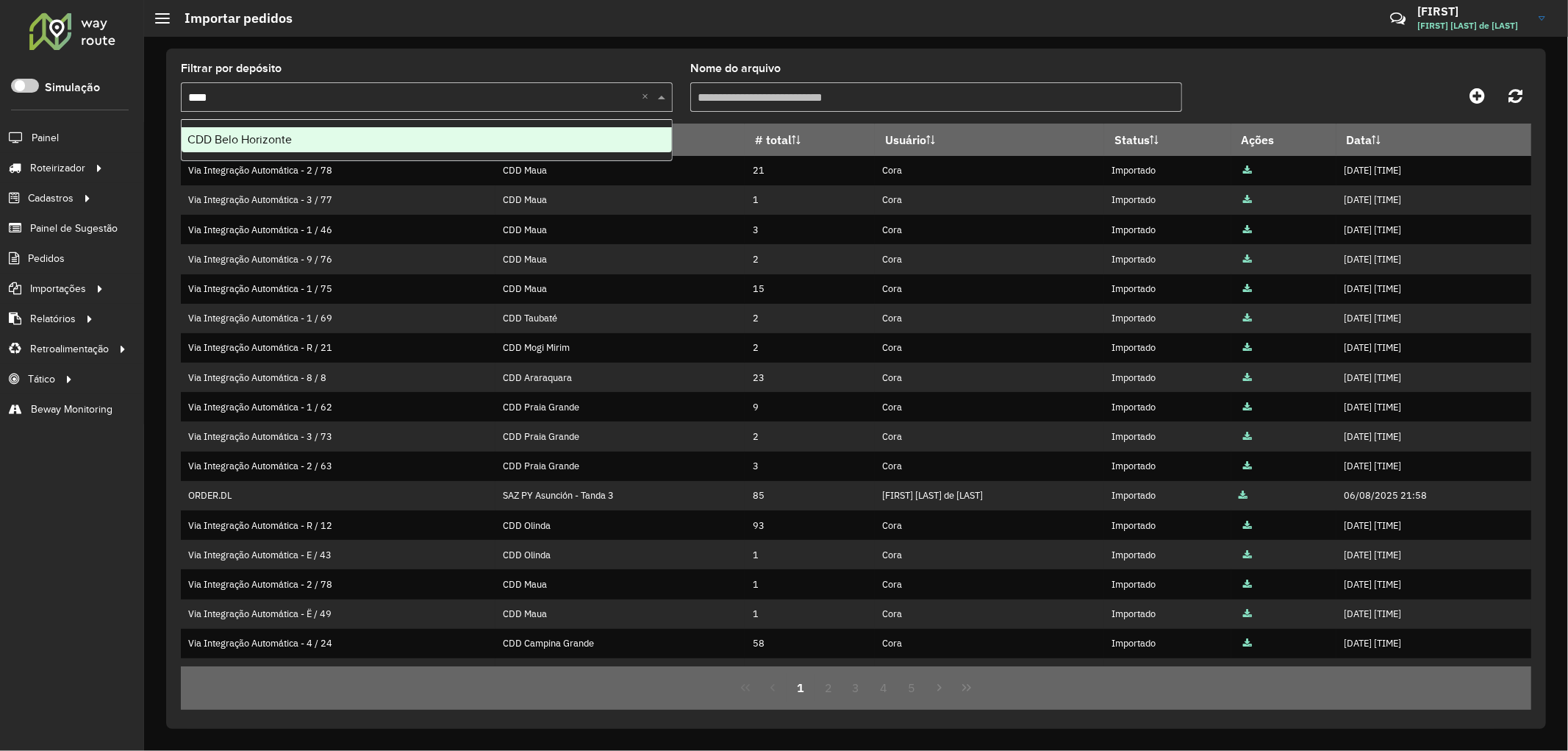 click on "CDD Belo Horizonte" at bounding box center (426, 140) 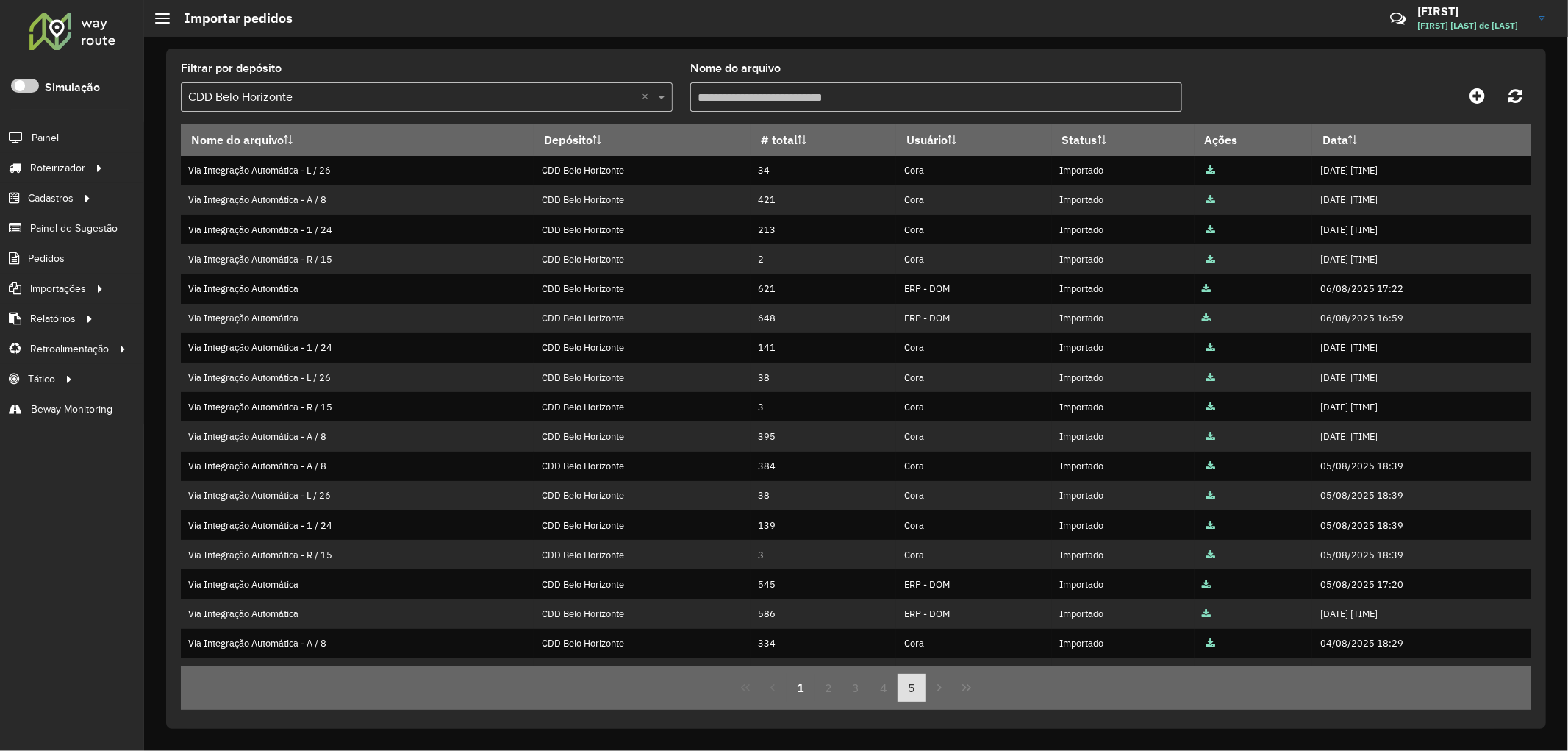 click on "5" at bounding box center (912, 688) 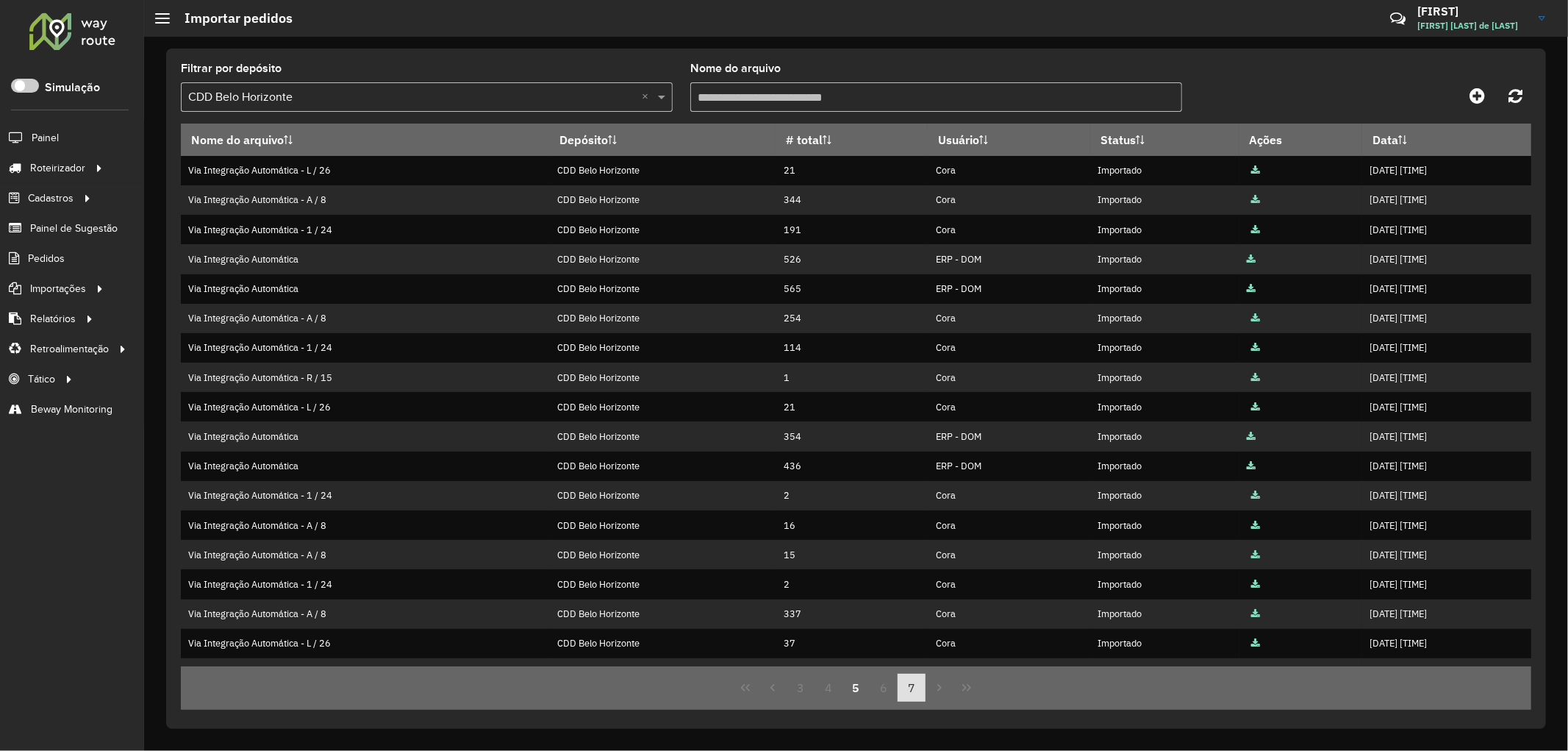 click on "7" at bounding box center [912, 688] 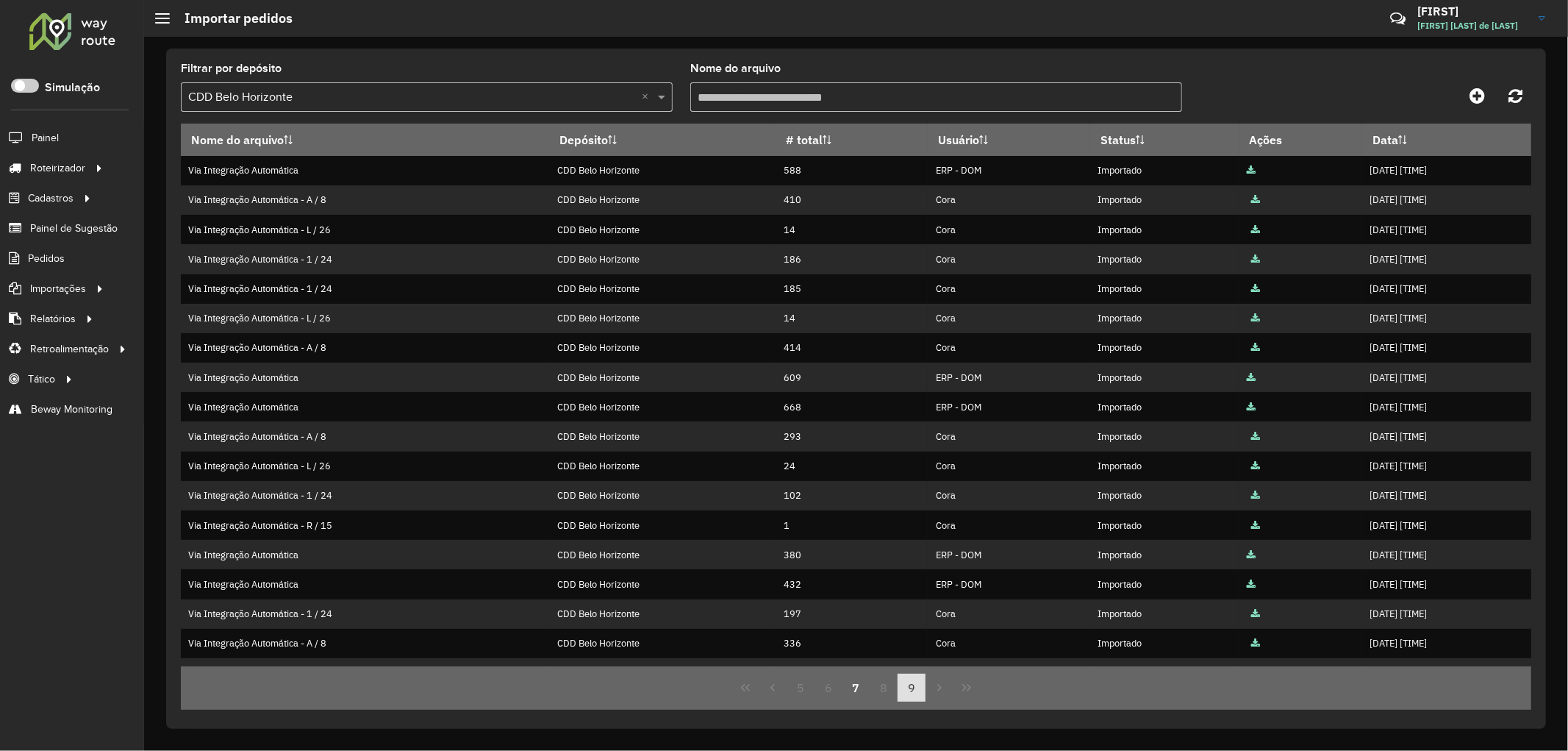 click on "9" at bounding box center [912, 688] 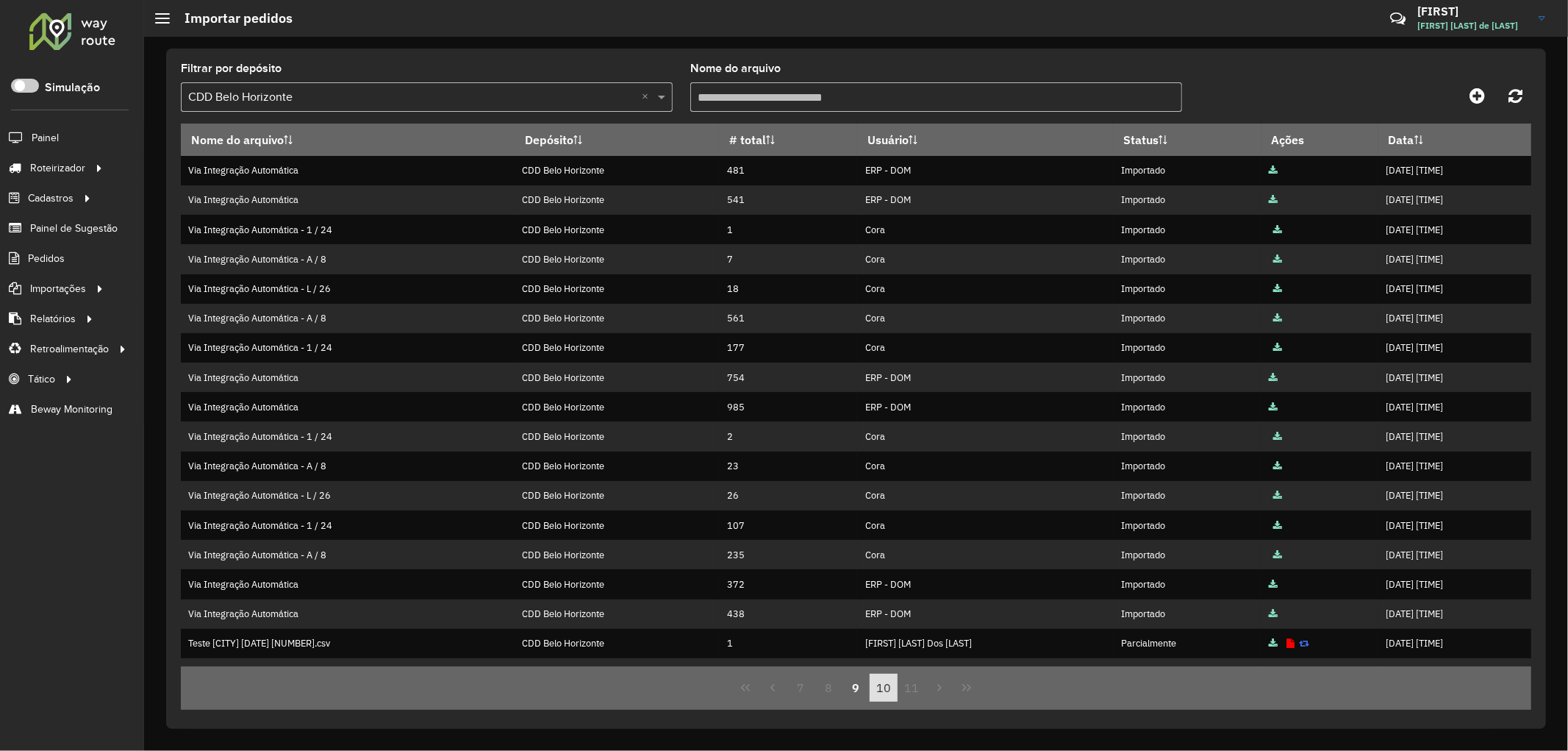 click on "10" at bounding box center (884, 688) 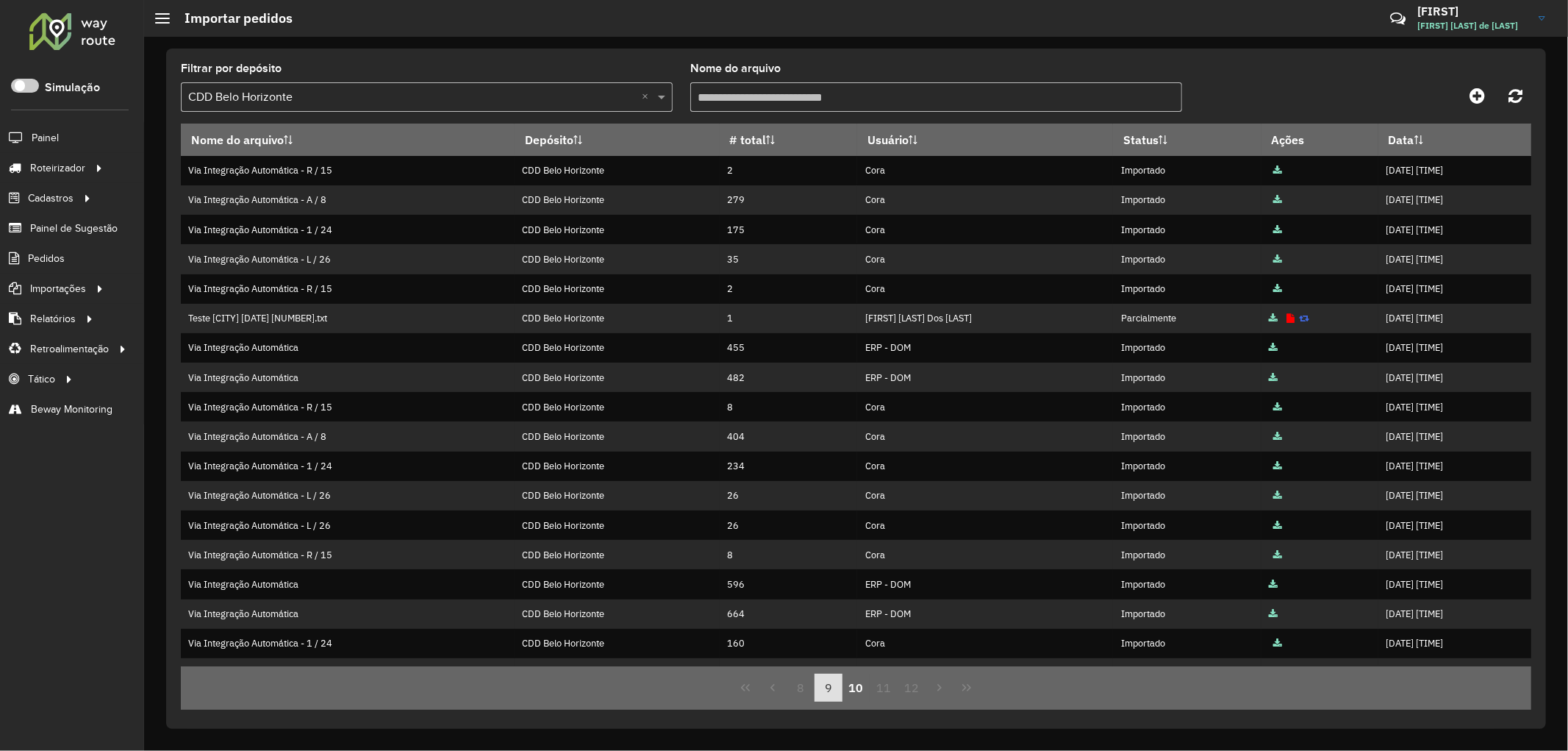click on "9" at bounding box center [828, 688] 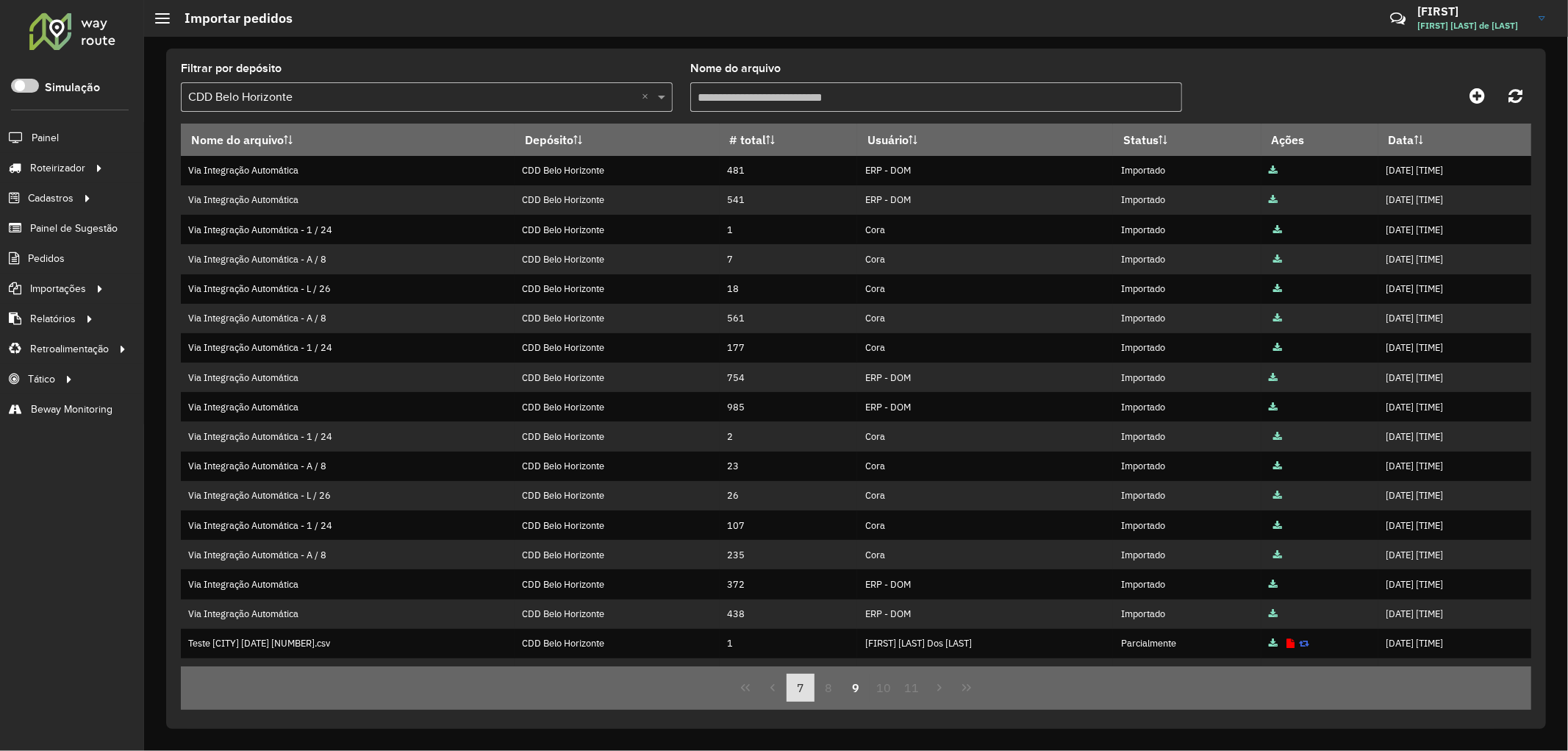 click on "7" at bounding box center (801, 688) 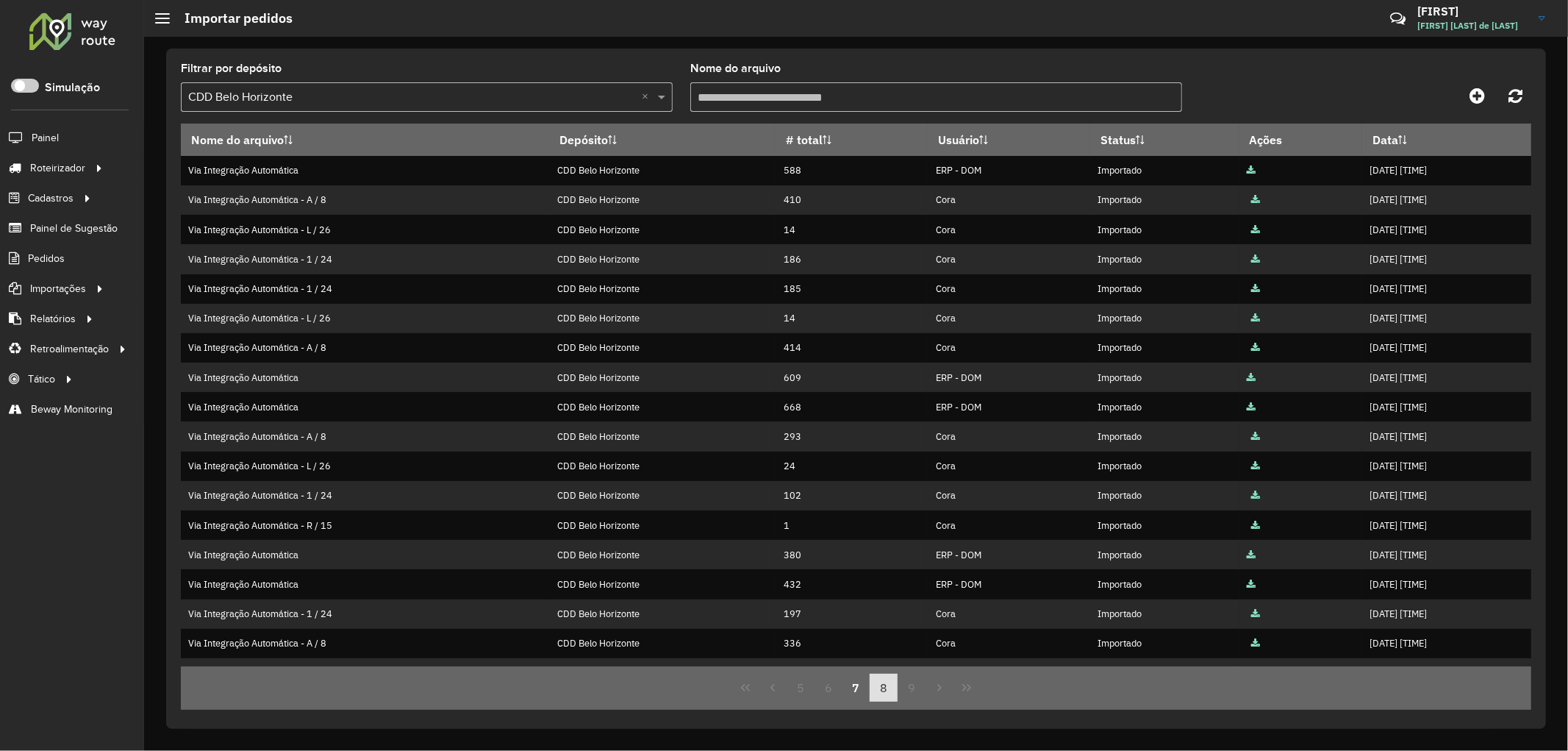 click on "8" at bounding box center (884, 688) 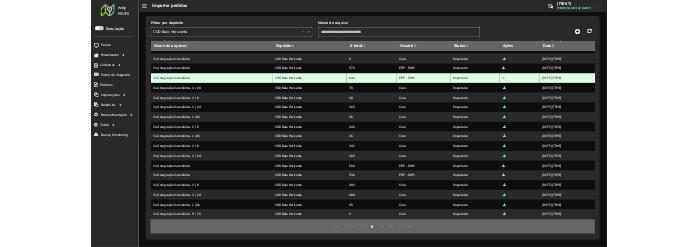 scroll, scrollTop: 112, scrollLeft: 0, axis: vertical 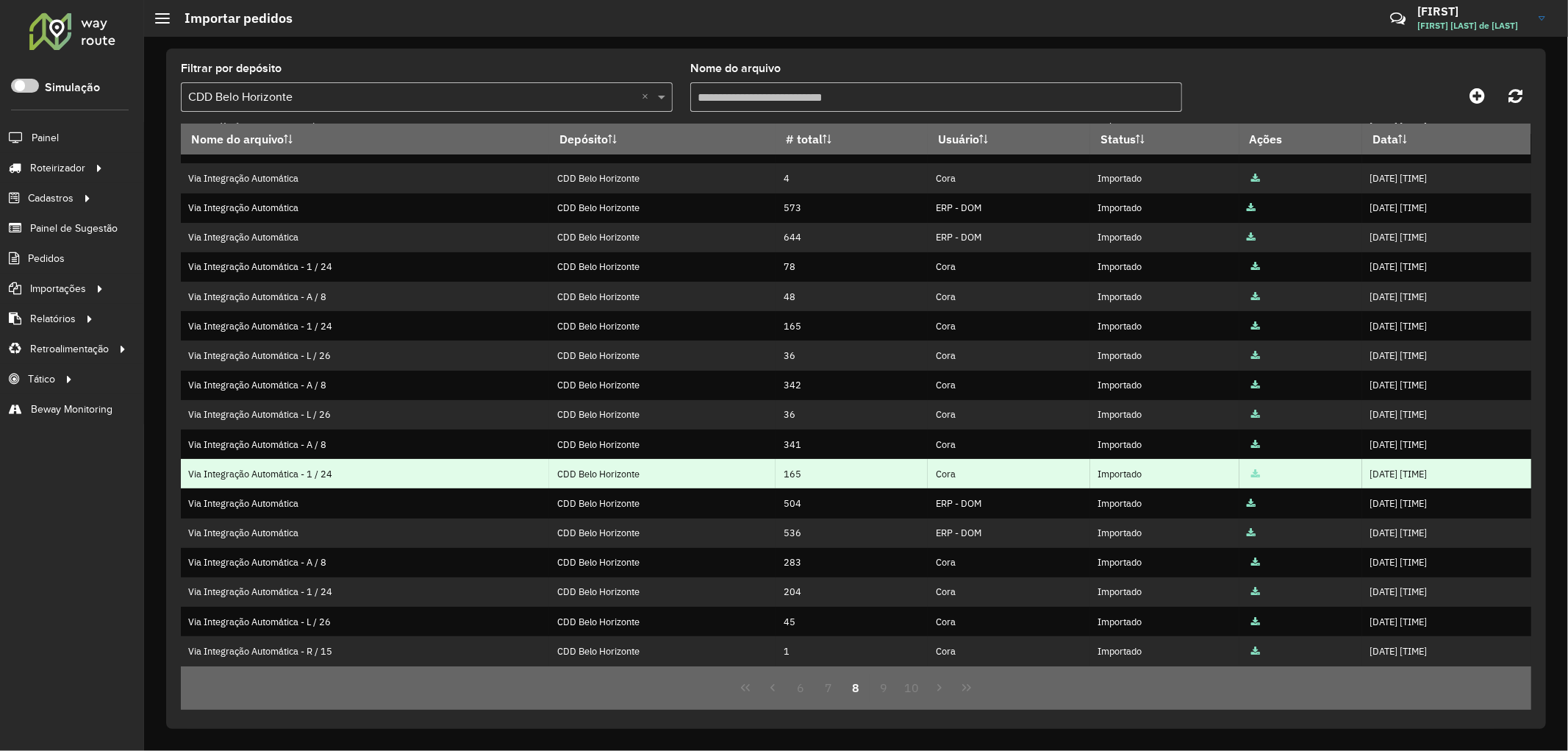 click at bounding box center (1256, 474) 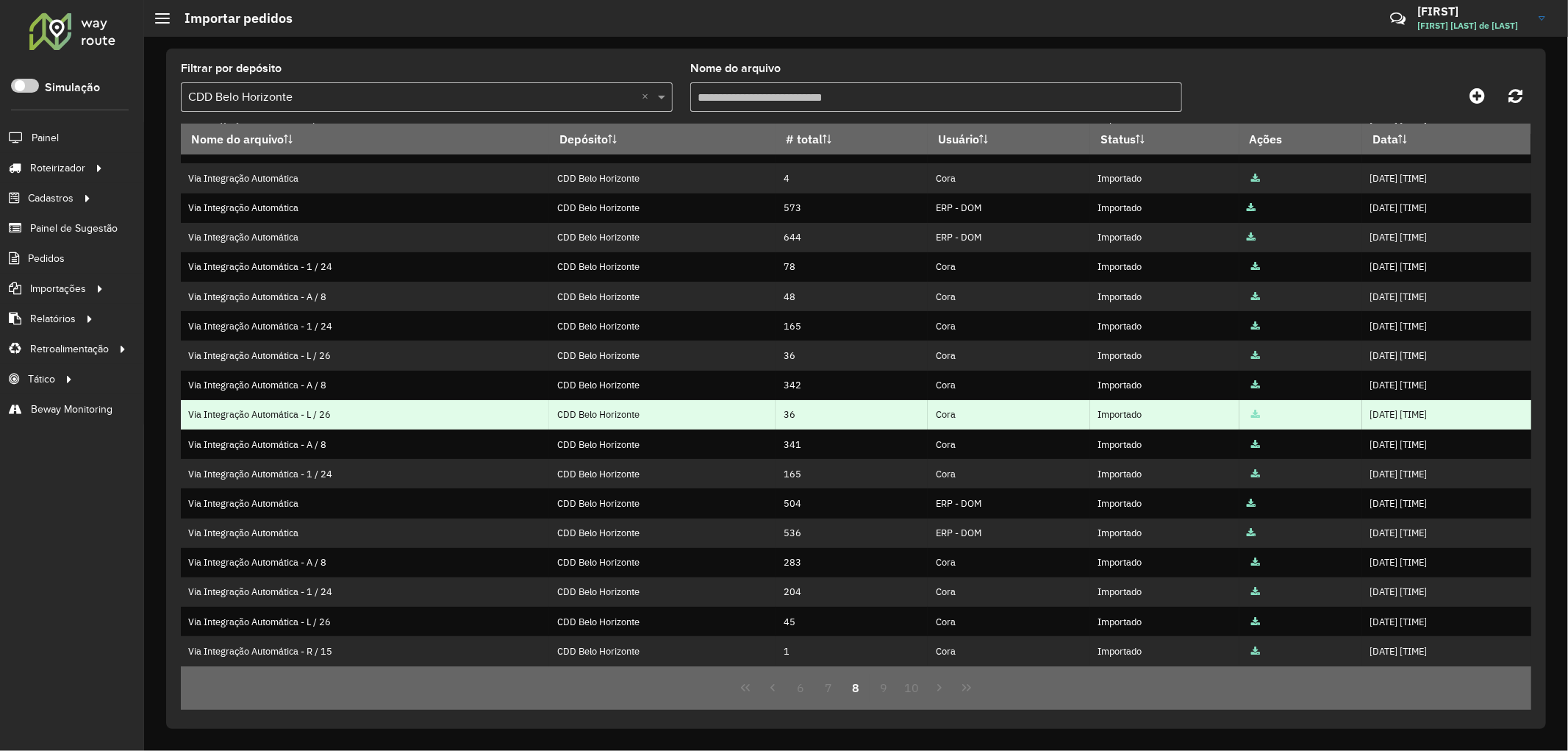 click at bounding box center (1256, 415) 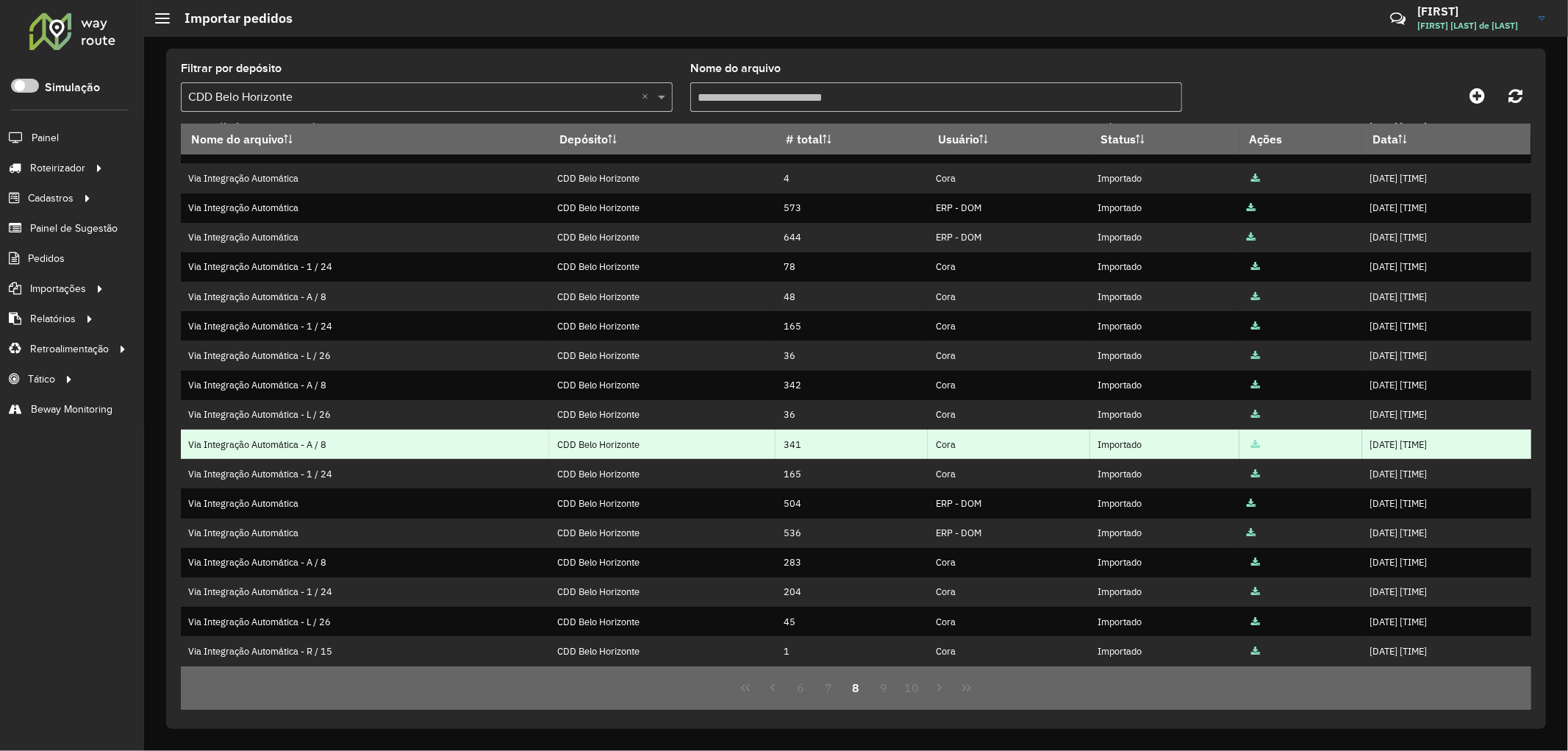 click at bounding box center [1256, 445] 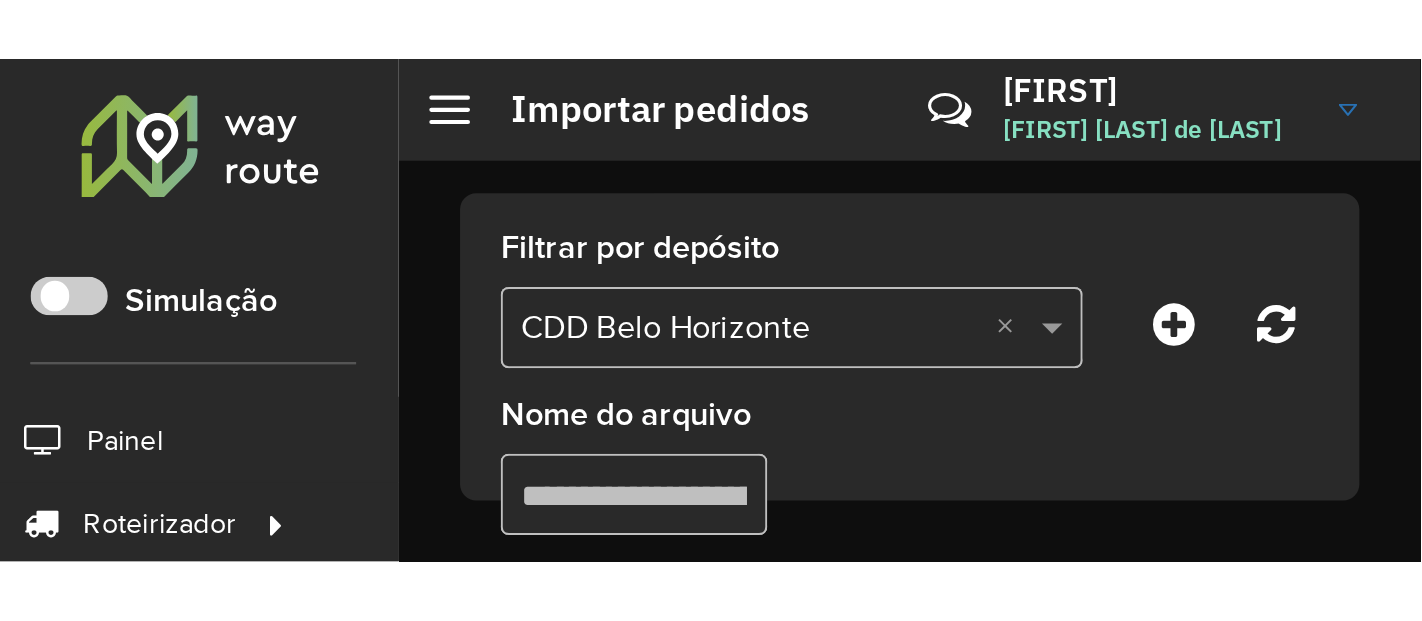 scroll, scrollTop: 260, scrollLeft: 0, axis: vertical 